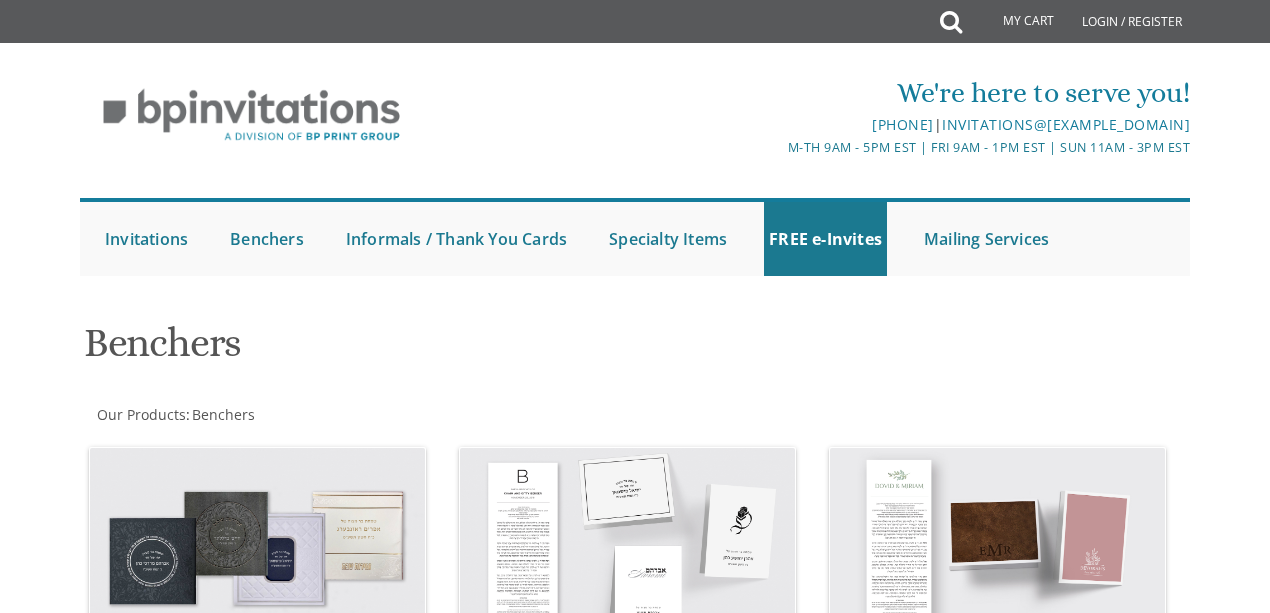 scroll, scrollTop: 0, scrollLeft: 0, axis: both 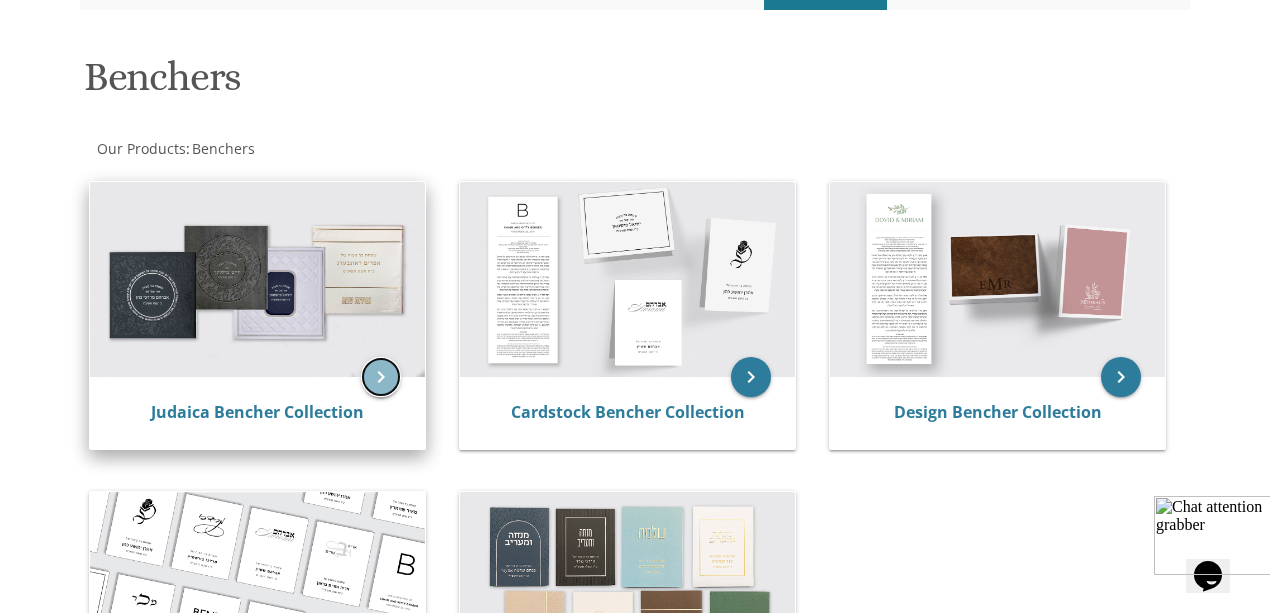 click on "keyboard_arrow_right" at bounding box center [381, 377] 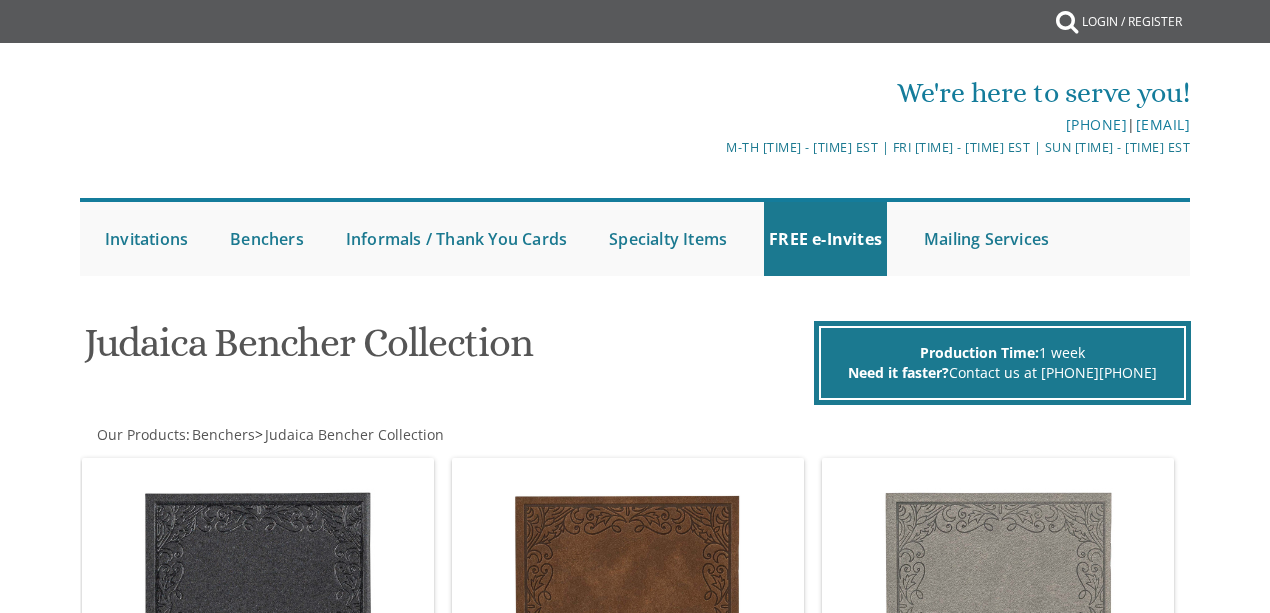 scroll, scrollTop: 0, scrollLeft: 0, axis: both 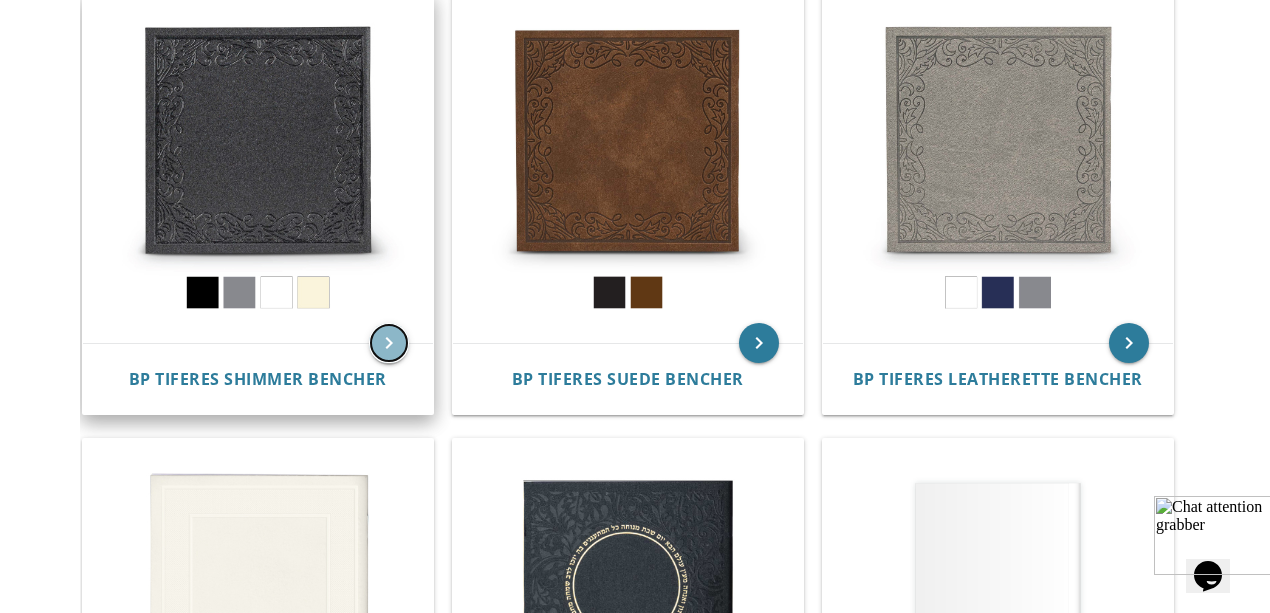 click on "keyboard_arrow_right" at bounding box center [389, 343] 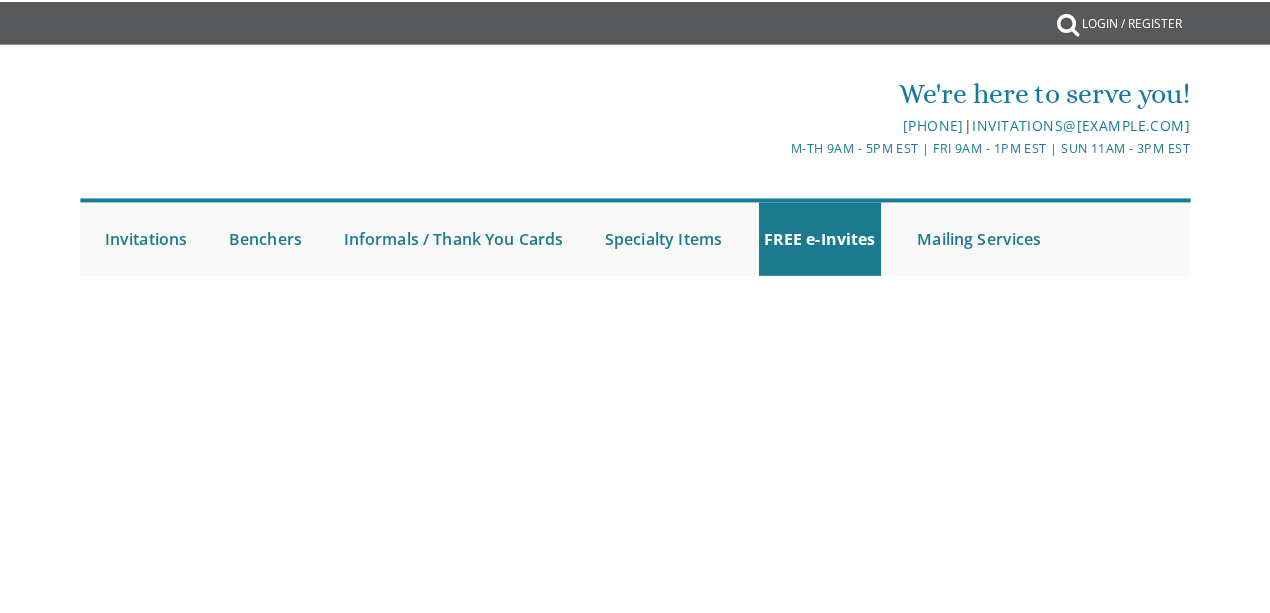 scroll, scrollTop: 0, scrollLeft: 0, axis: both 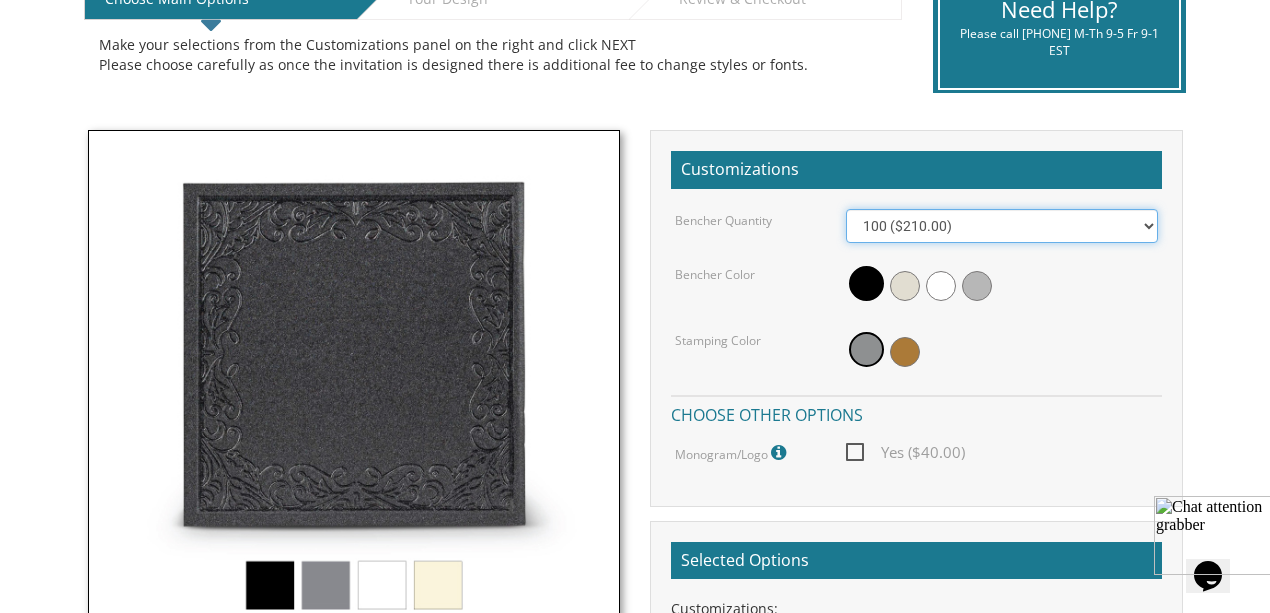 click on "100 ($210.00) 200 ($420.00) 300 ($630.00) 400 ($840.00) 500 ($1,050.00)" at bounding box center [1002, 226] 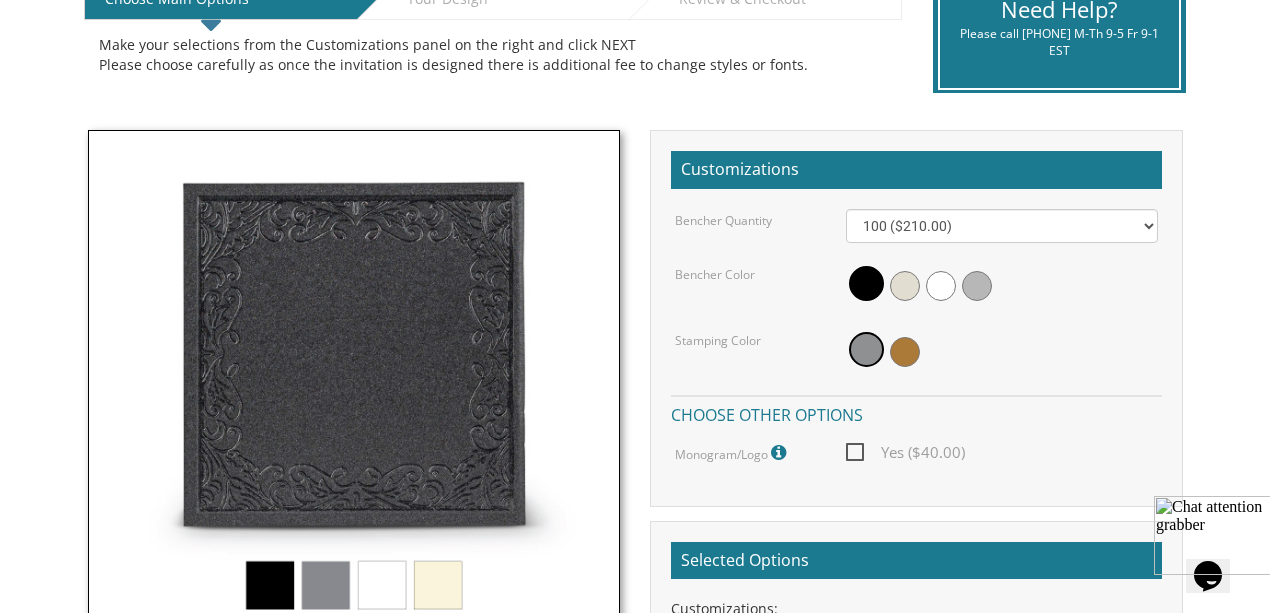 click on "Benchers  >  Judaica Bencher Collection
BP Tiferes Shimmer Bencher   SKU: bptiferes-shimmer Production Time:  1 week
Need it faster?  Contact us at  732.947.3597
STEP 1: EDIT
Choose Main Options
STEP 2: EDIT
Your Design
STEP 3: EDIT
Review & Checkout
Make your selections from the Customizations panel on the right and click NEXT" at bounding box center [635, 401] 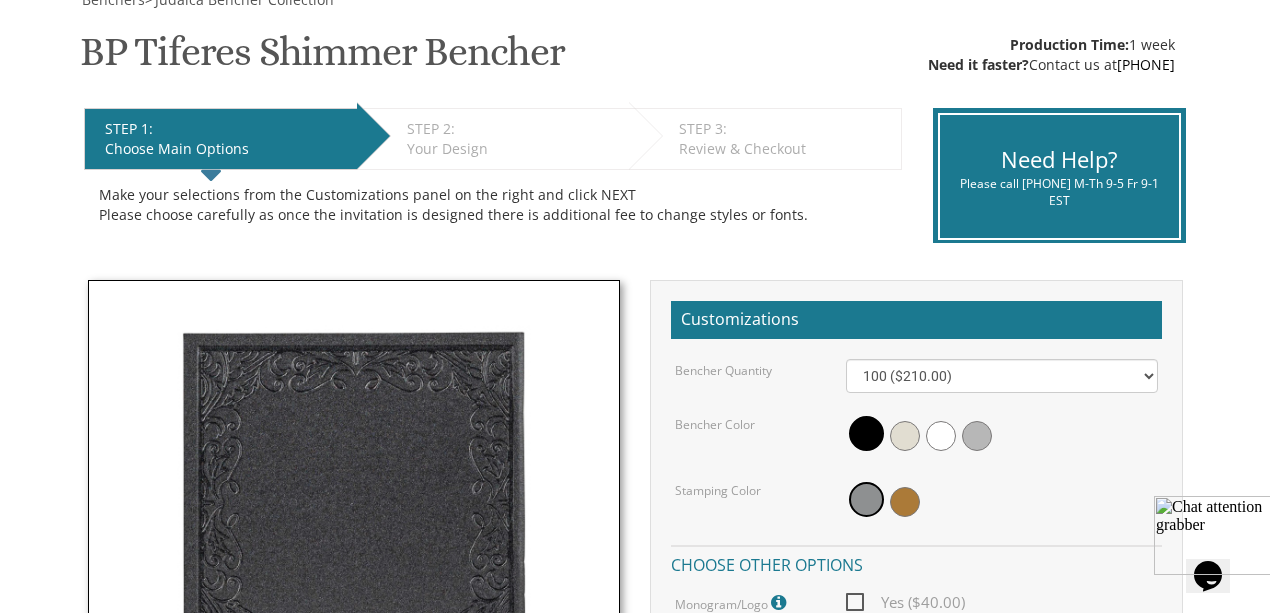 scroll, scrollTop: 333, scrollLeft: 0, axis: vertical 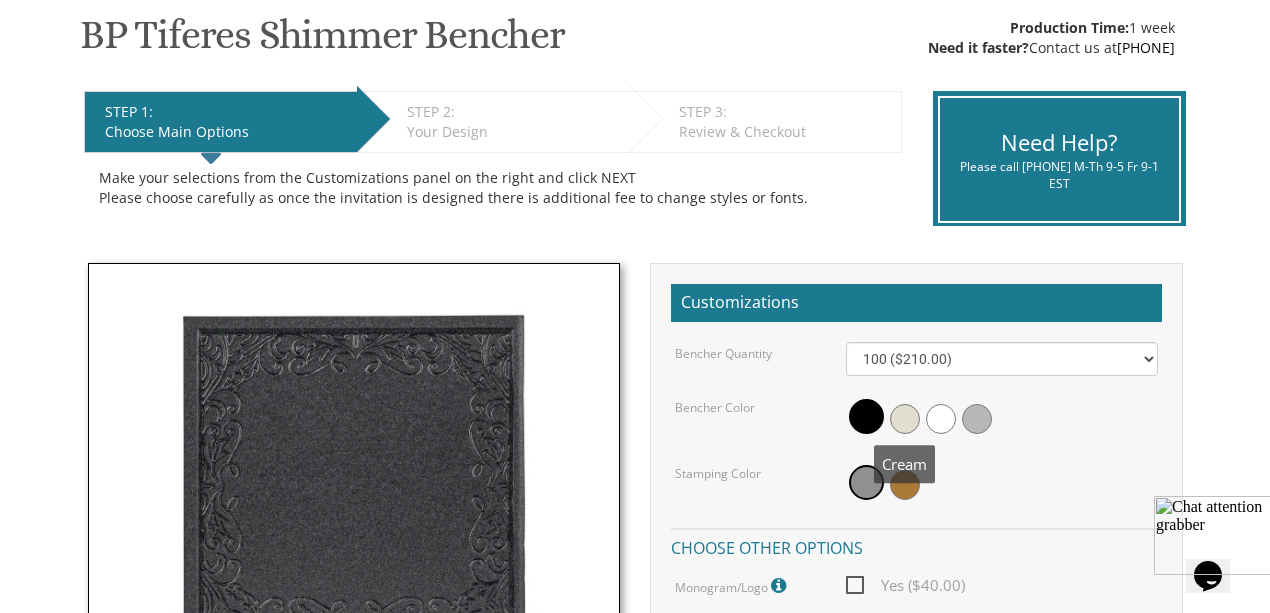 click at bounding box center (905, 419) 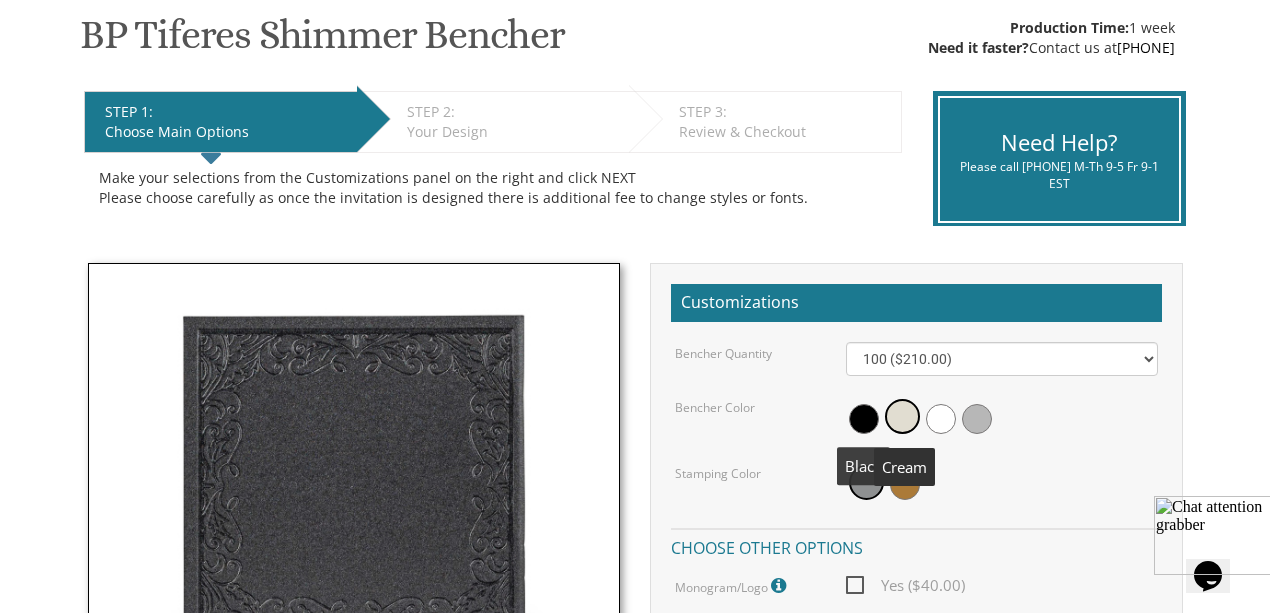 click at bounding box center [864, 419] 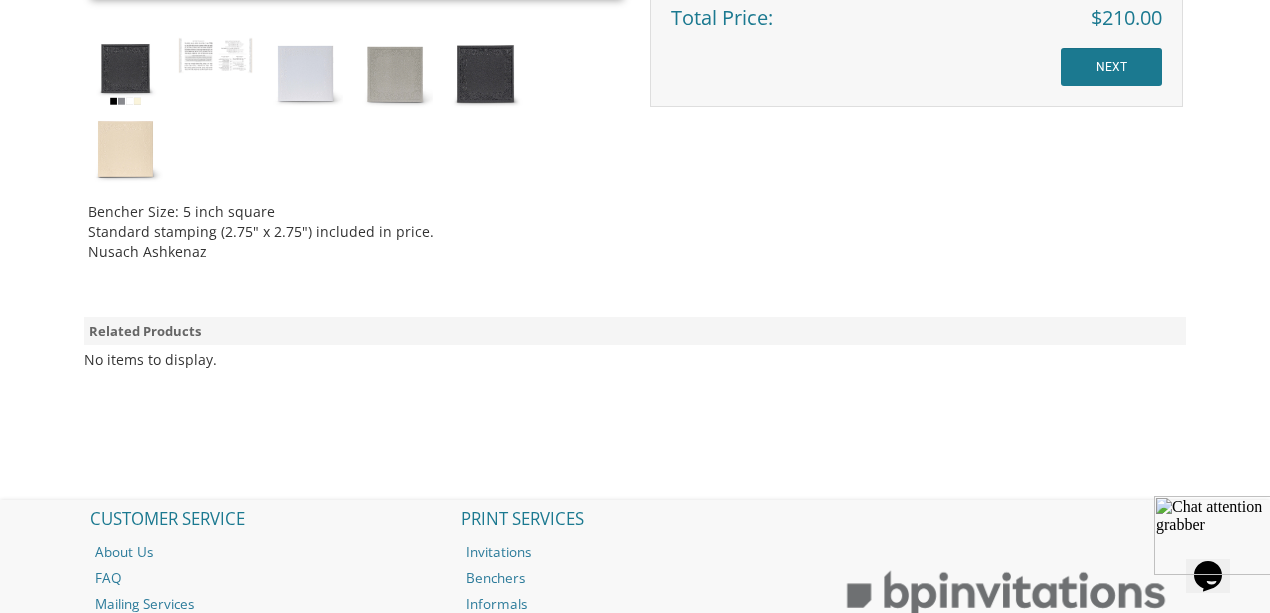 scroll, scrollTop: 992, scrollLeft: 0, axis: vertical 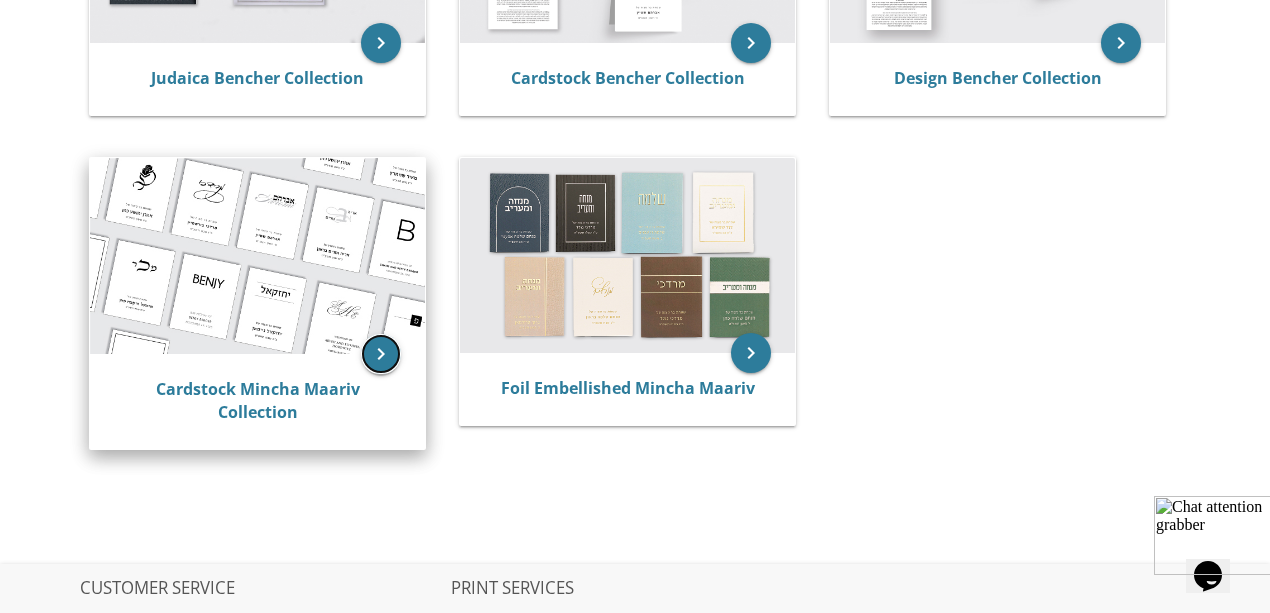 click on "keyboard_arrow_right" at bounding box center [381, 354] 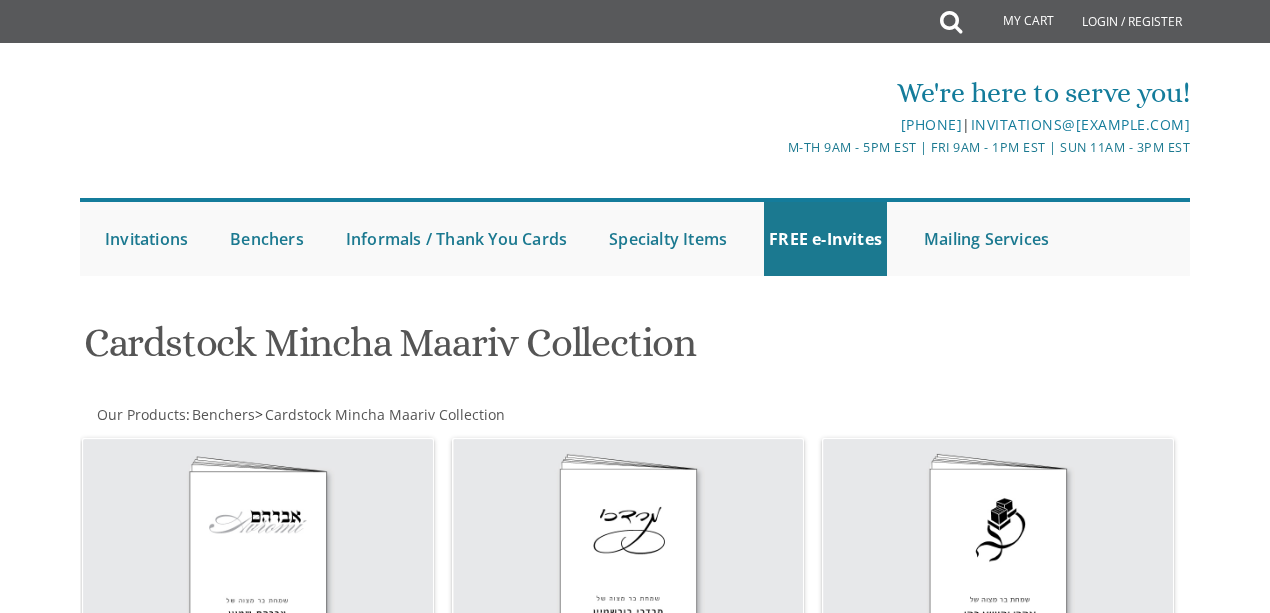 scroll, scrollTop: 0, scrollLeft: 0, axis: both 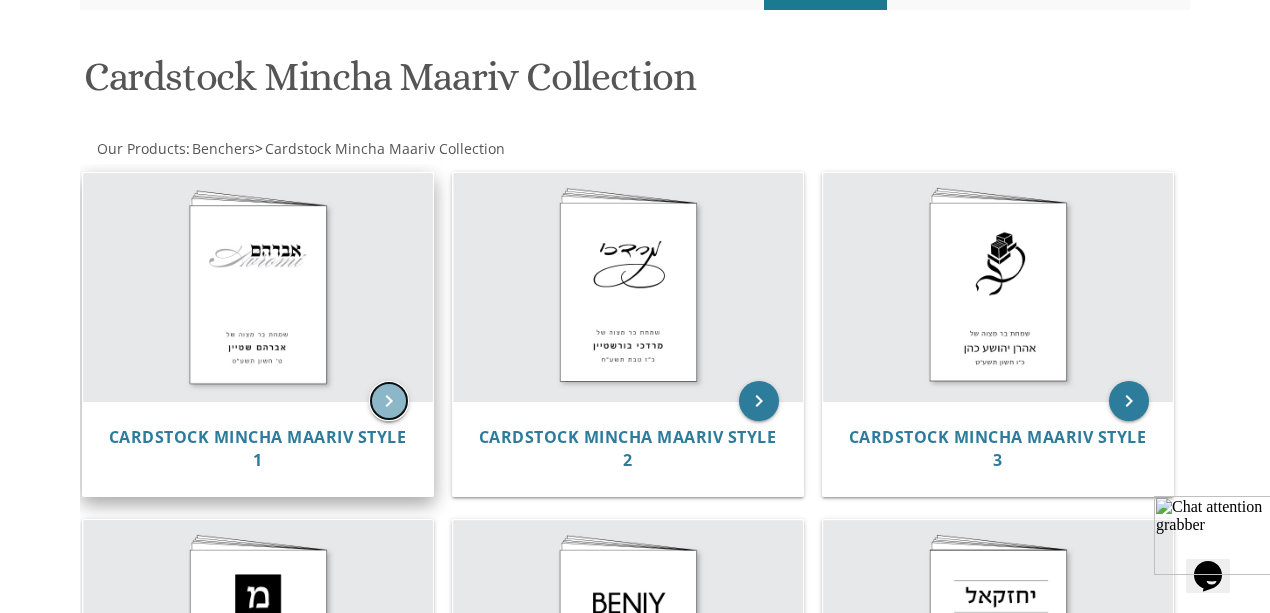 click on "keyboard_arrow_right" at bounding box center (389, 401) 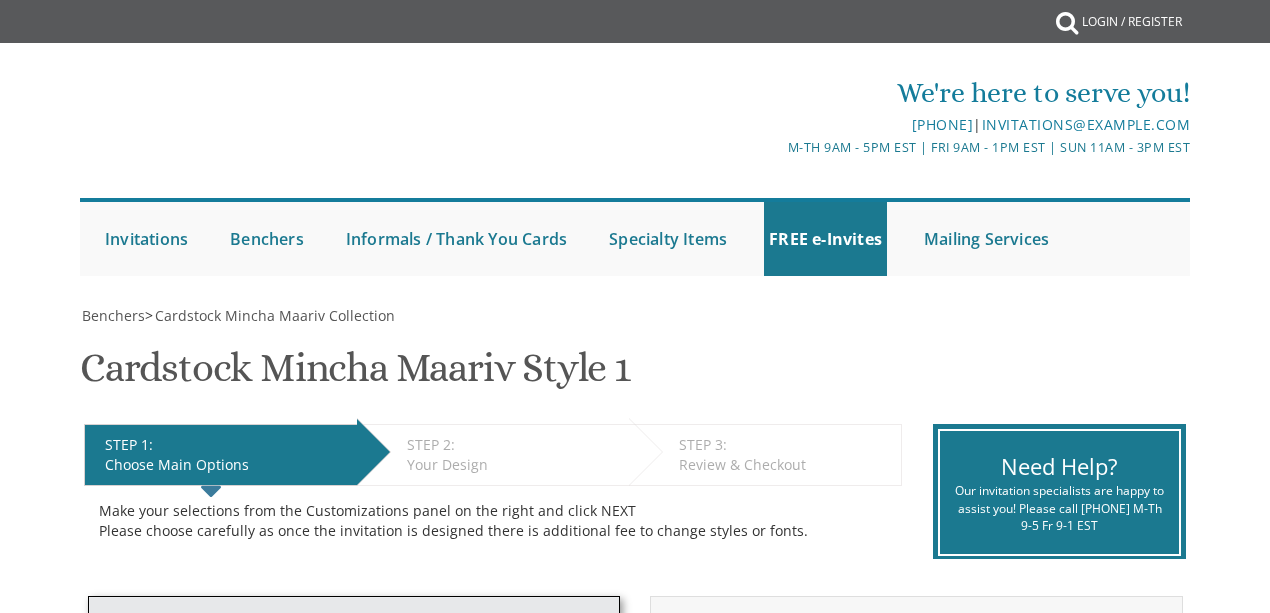 scroll, scrollTop: 0, scrollLeft: 0, axis: both 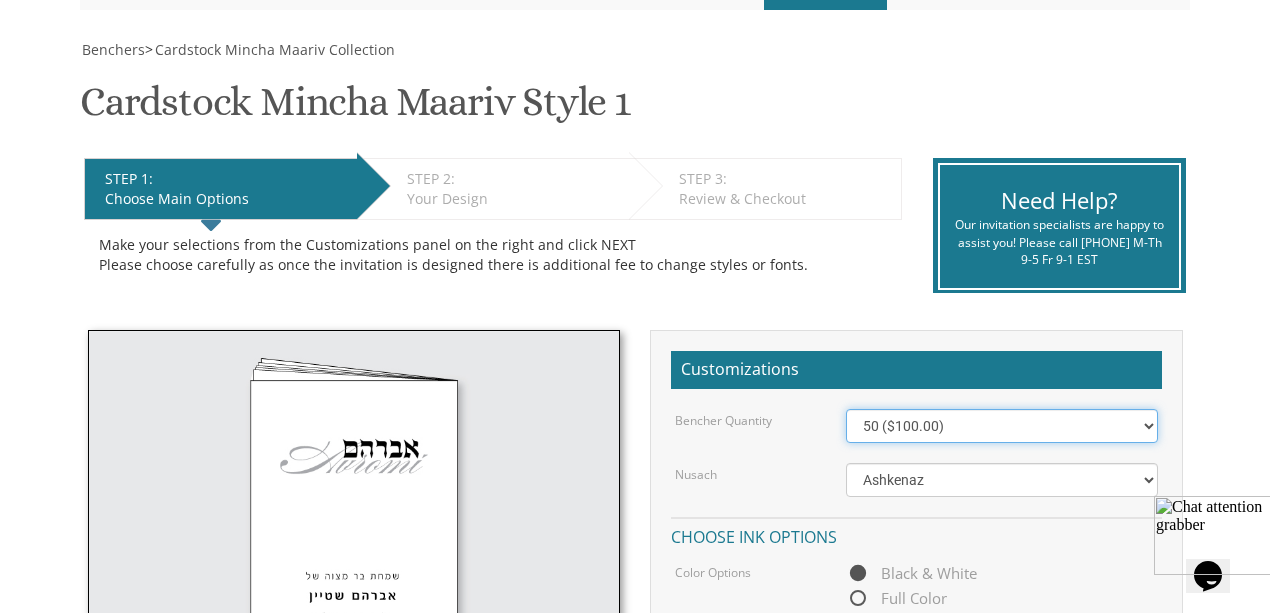 click on "50 ($100.00) 60 ($120.00) 70 ($140.00) 80 ($160.00) 90 ($180.00) 100 ($200.00) 125 ($250.00) 150 ($300.00) 175 ($350.00) 200 ($400.00) 225 ($450.00) 250 ($500.00) 275 ($550.00) 300 ($600.00) 325 ($650.00) 350 ($700.00) 375 ($750.00) 400 ($800.00) 425 ($850.00) 450 ($900.00) 475 ($950.00) 500 ($1,000.00)" at bounding box center [1002, 426] 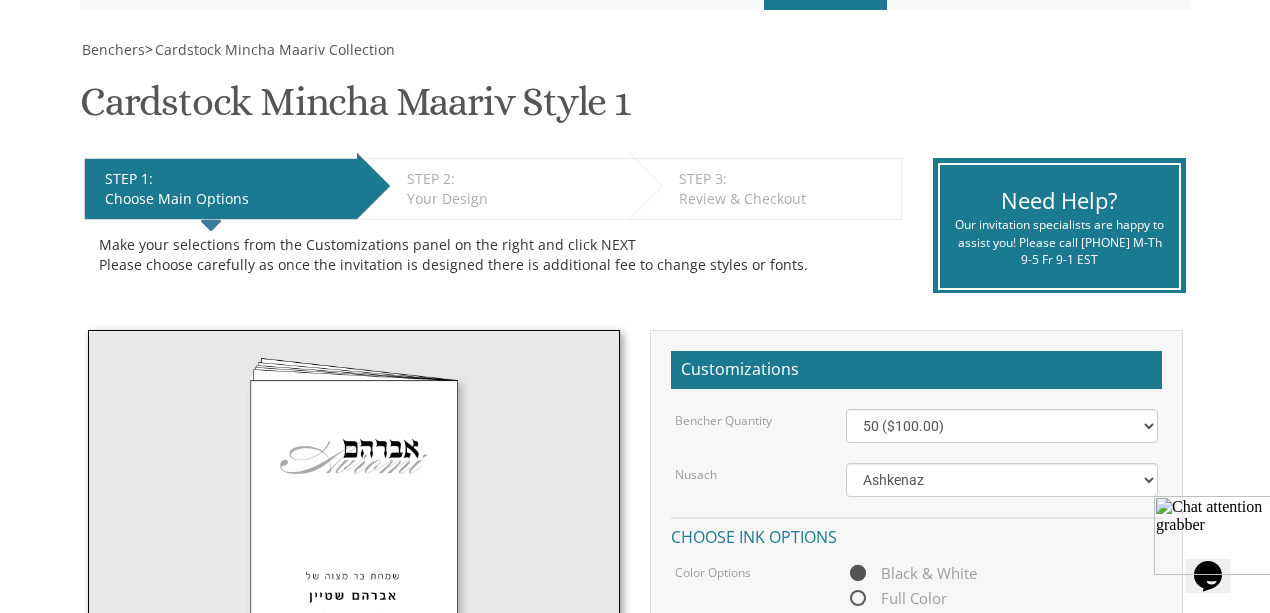 click on "Make your selections from the Customizations panel on the right and click NEXT Please choose carefully as once the invitation is designed there is additional fee to change styles or fonts." at bounding box center (493, 255) 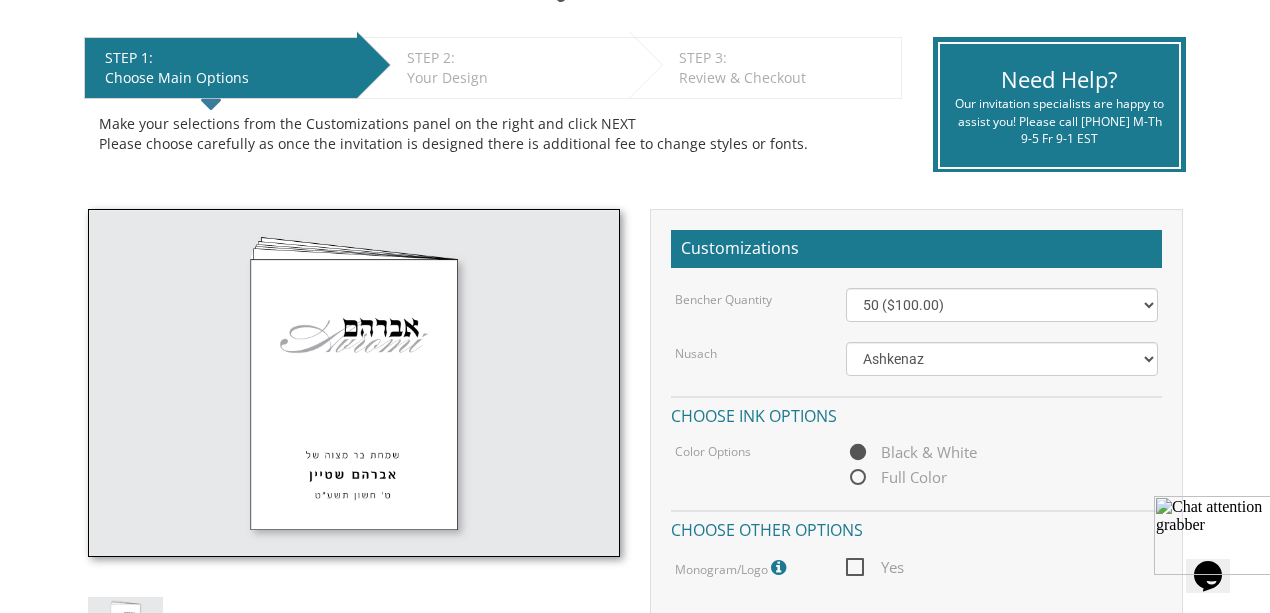 scroll, scrollTop: 600, scrollLeft: 0, axis: vertical 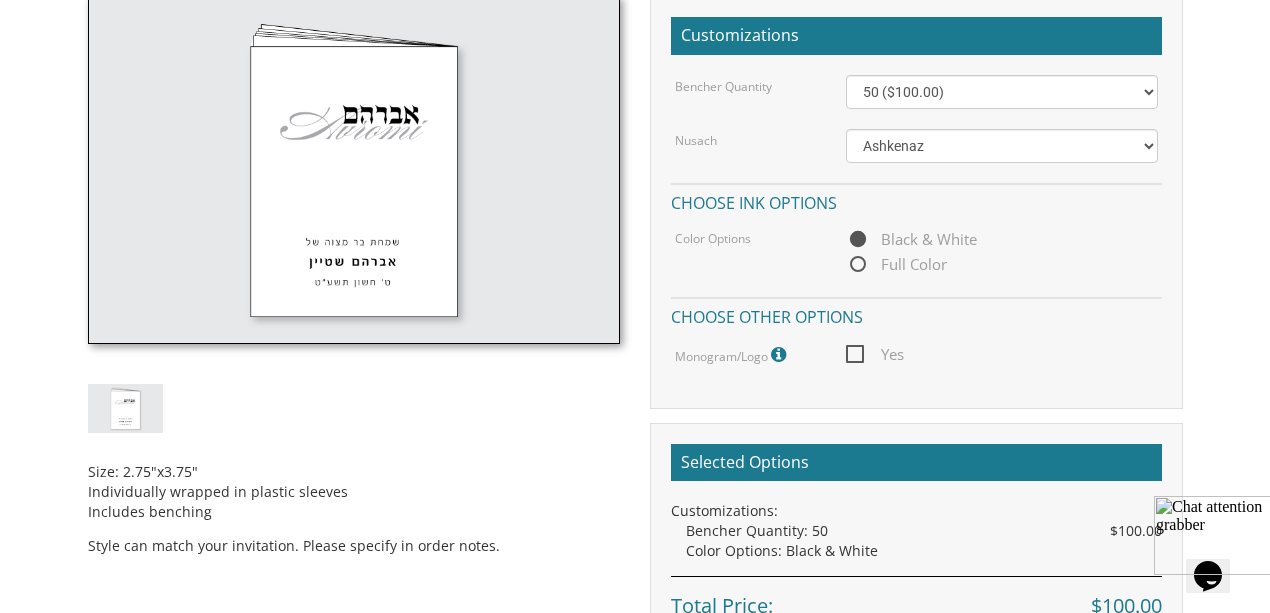drag, startPoint x: 201, startPoint y: 464, endPoint x: 510, endPoint y: 544, distance: 319.18802 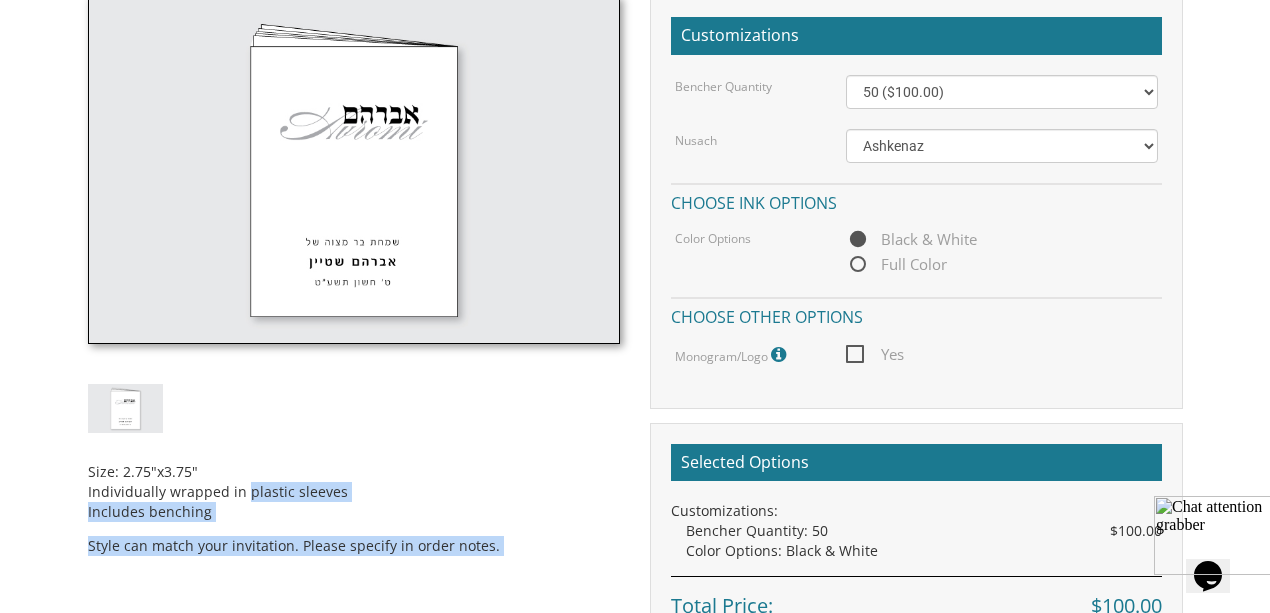 drag, startPoint x: 510, startPoint y: 544, endPoint x: 246, endPoint y: 492, distance: 269.07248 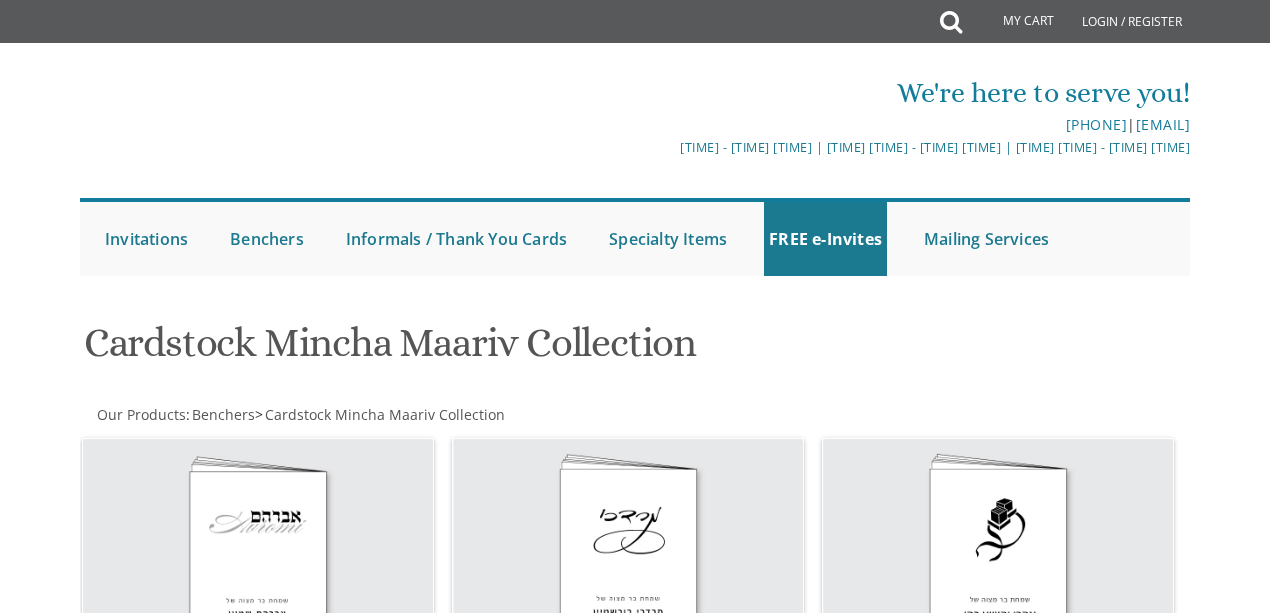 scroll, scrollTop: 266, scrollLeft: 0, axis: vertical 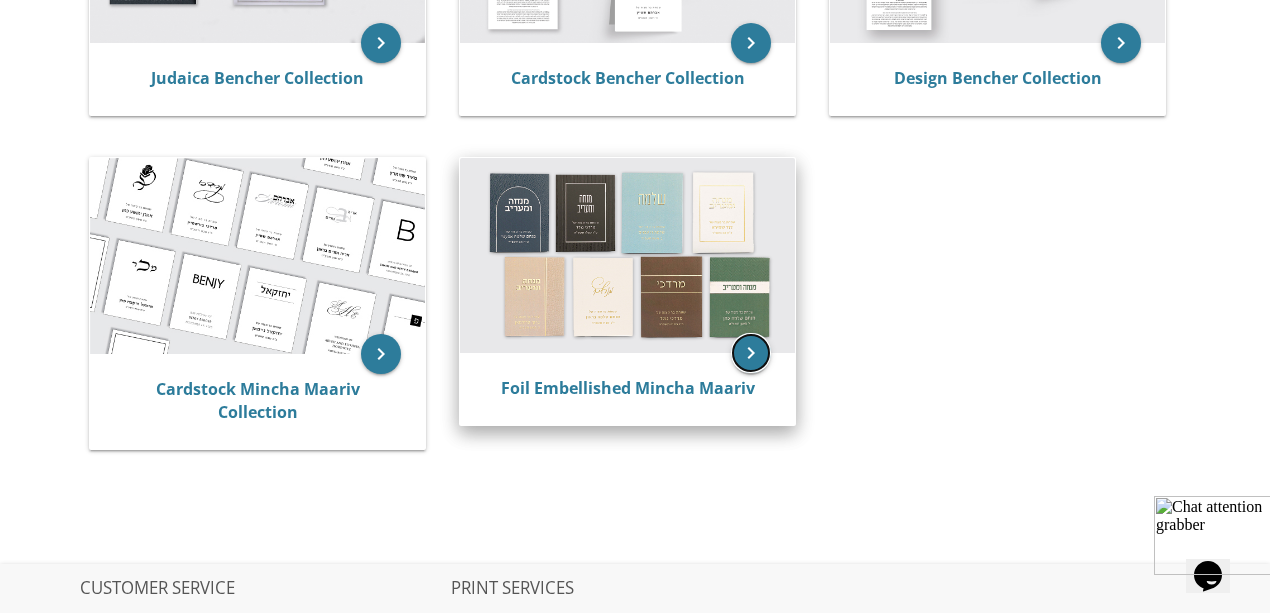 click on "keyboard_arrow_right" at bounding box center [751, 353] 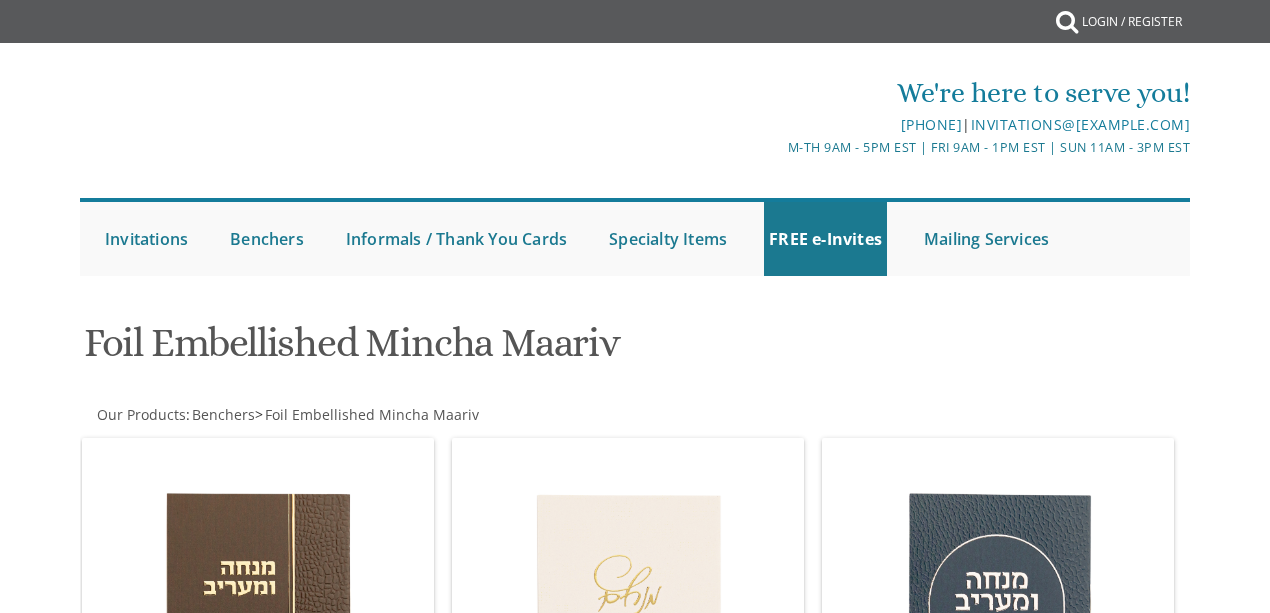 scroll, scrollTop: 0, scrollLeft: 0, axis: both 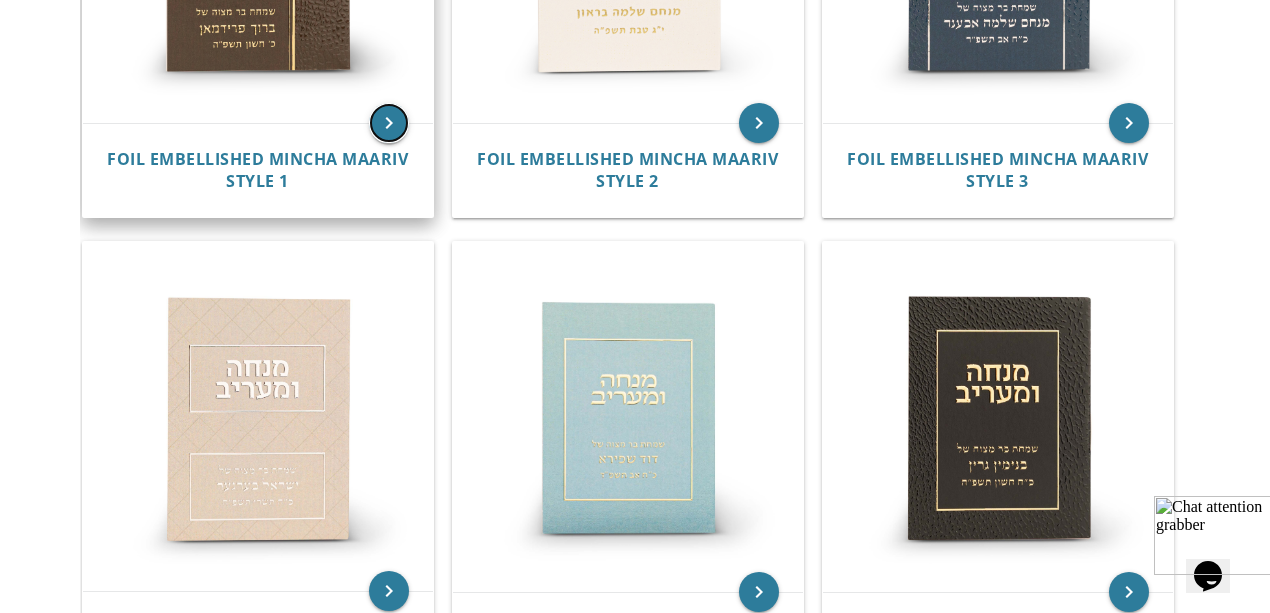 click on "keyboard_arrow_right" at bounding box center [389, 123] 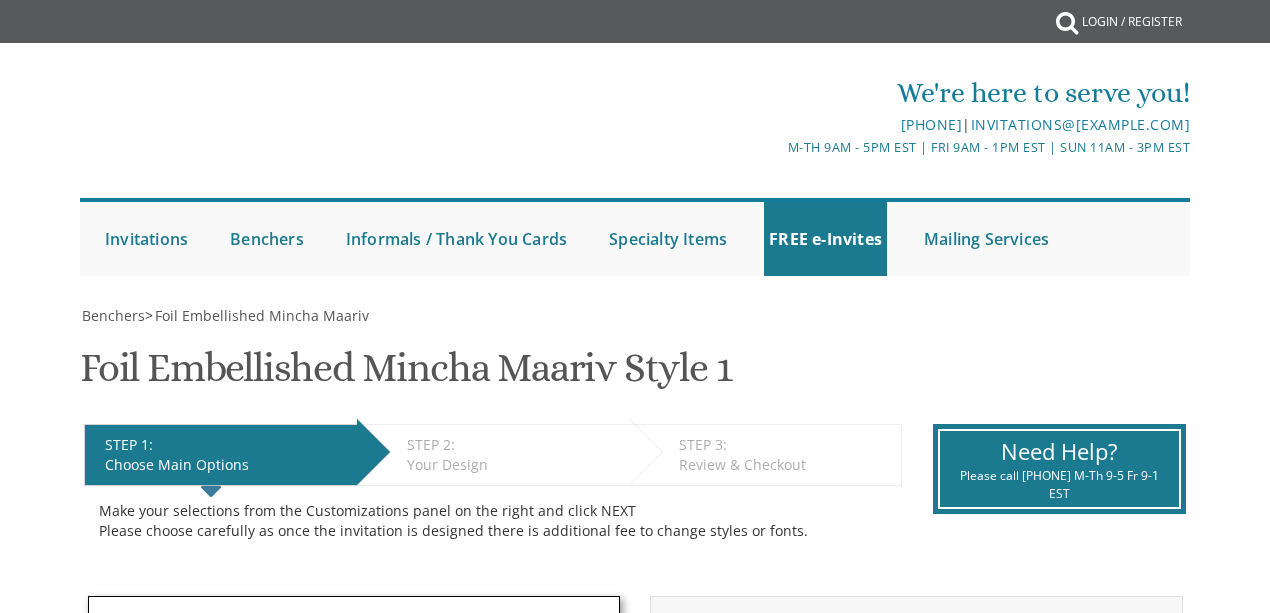 scroll, scrollTop: 0, scrollLeft: 0, axis: both 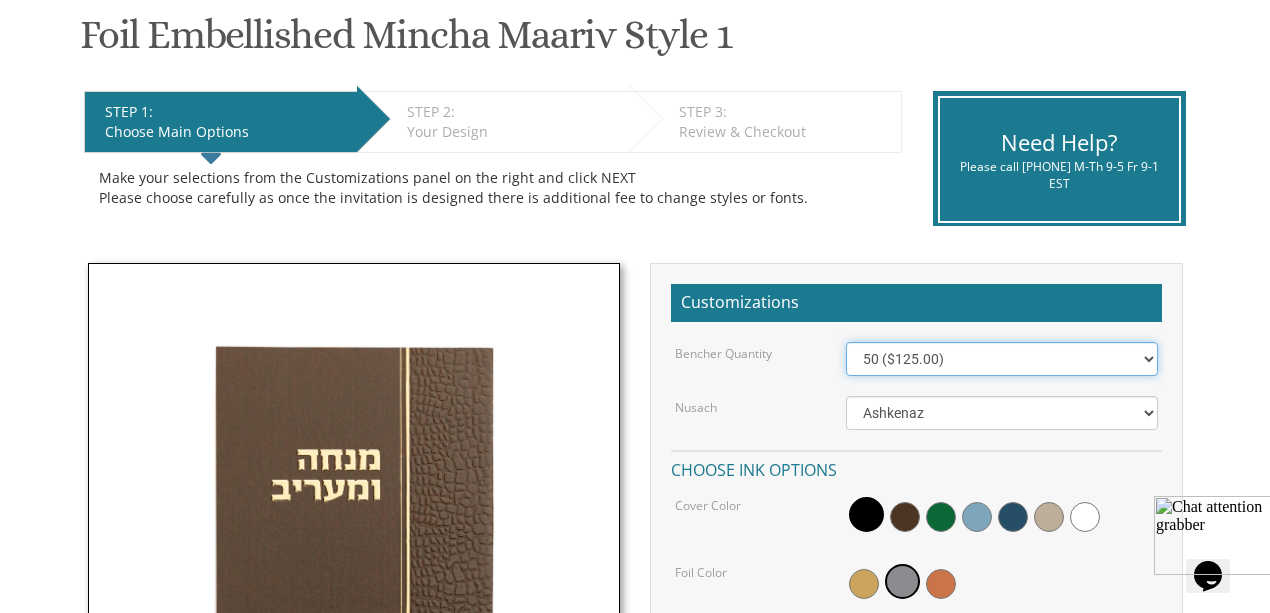 click on "50 ($125.00) 60 ($150.00) 70 ($175.00) 80 ($200.00) 90 ($225.00) 100 ($250.00) 125 ($312.50) 150 ($375.00) 175 ($437.50) 200 ($500.00) 225 ($562.50) 250 ($625.00) 275 ($687.50) 300 ($750.00) 325 ($812.50) 350 ($875.00) 375 ($937.50) 400 ($1,000.00) 425 ($1,062.50) 450 ($1,125.00) 475 ($1,187.50) 500 ($1,250.00)" at bounding box center (1002, 359) 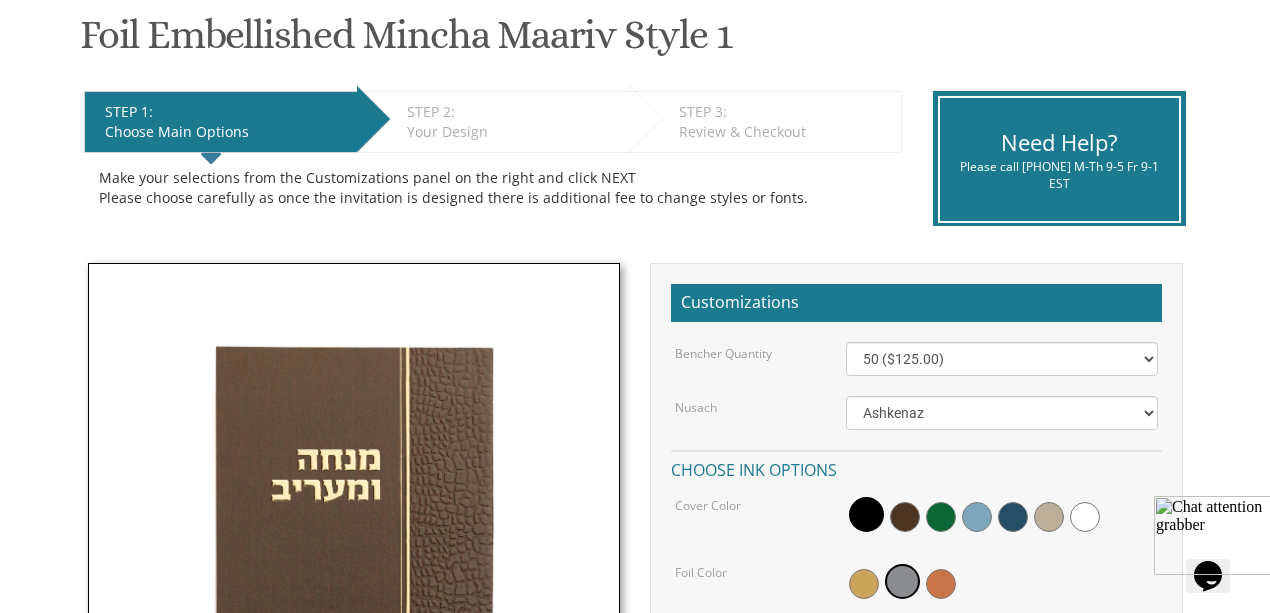 click on "Benchers  >  Foil Embellished Mincha Maariv
Foil Embellished Mincha Maariv Style 1  SKU: FEMM01
STEP 1: EDIT
Choose Main Options
STEP 2: EDIT
Your Design
STEP 3: EDIT
Review & Checkout
Make your selections from the Customizations panel on the right and click NEXT Please choose carefully as once the invitation is designed there is additional fee to change styles or fonts." at bounding box center [635, 534] 